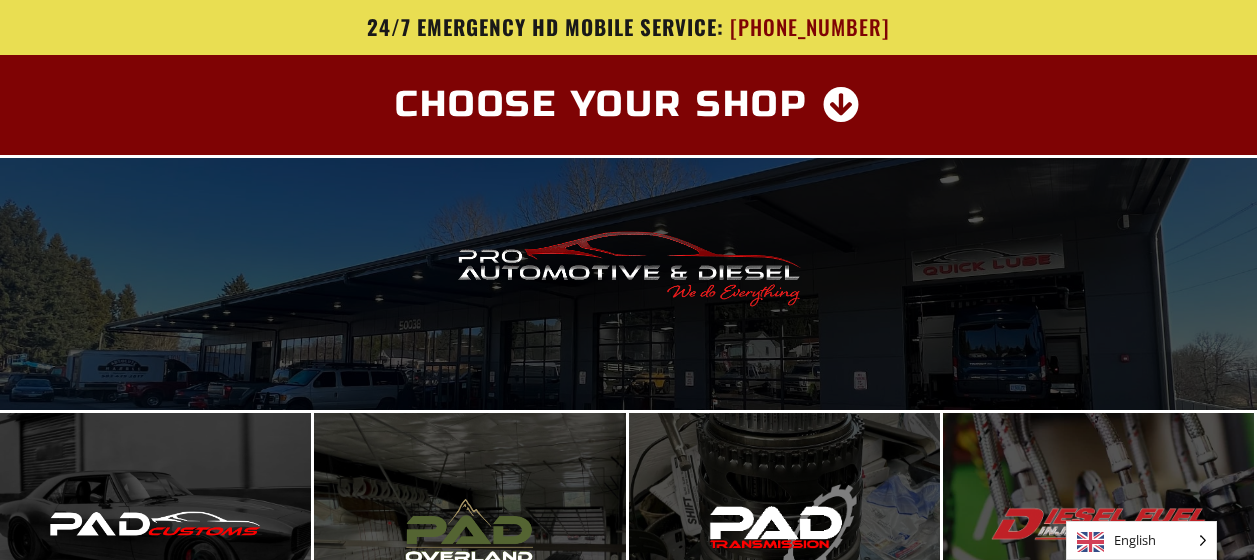 scroll, scrollTop: 0, scrollLeft: 0, axis: both 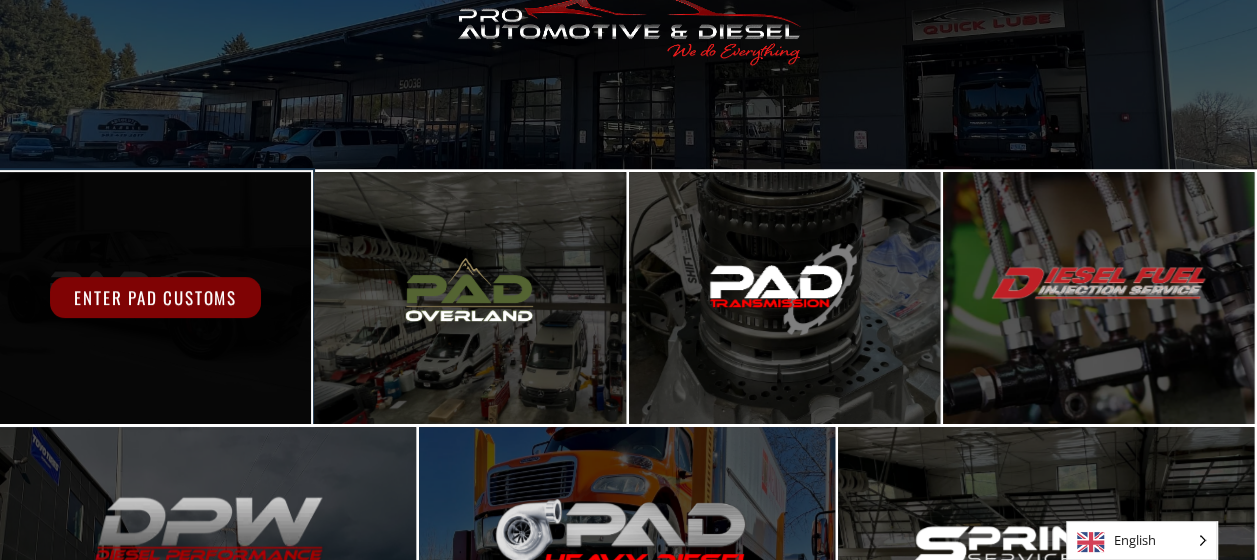 click on "Enter PAD Customs" at bounding box center (155, 297) 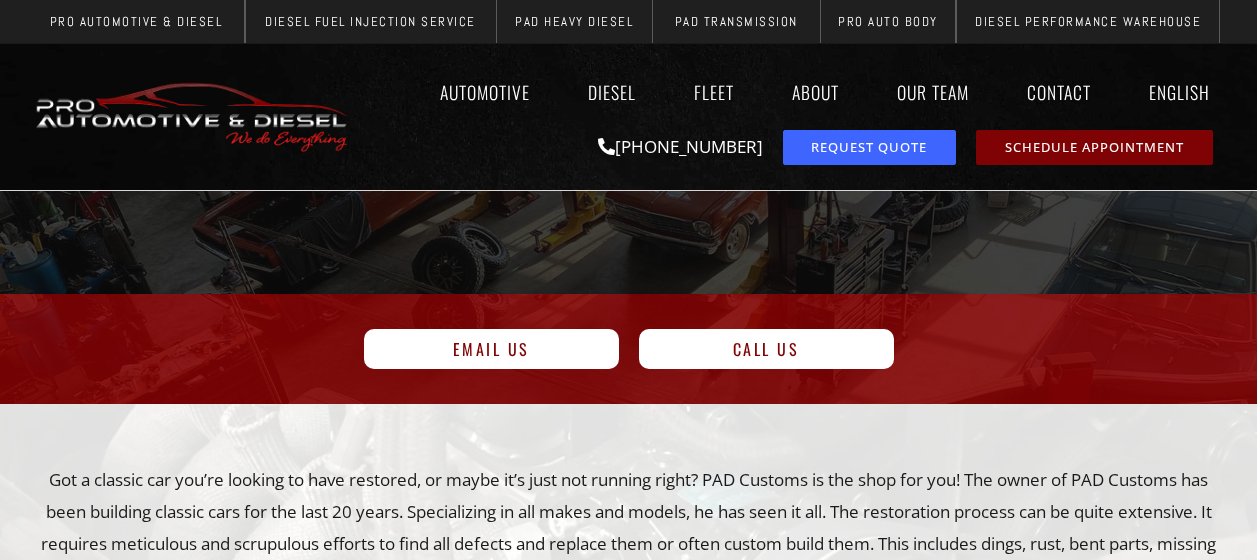 scroll, scrollTop: 0, scrollLeft: 0, axis: both 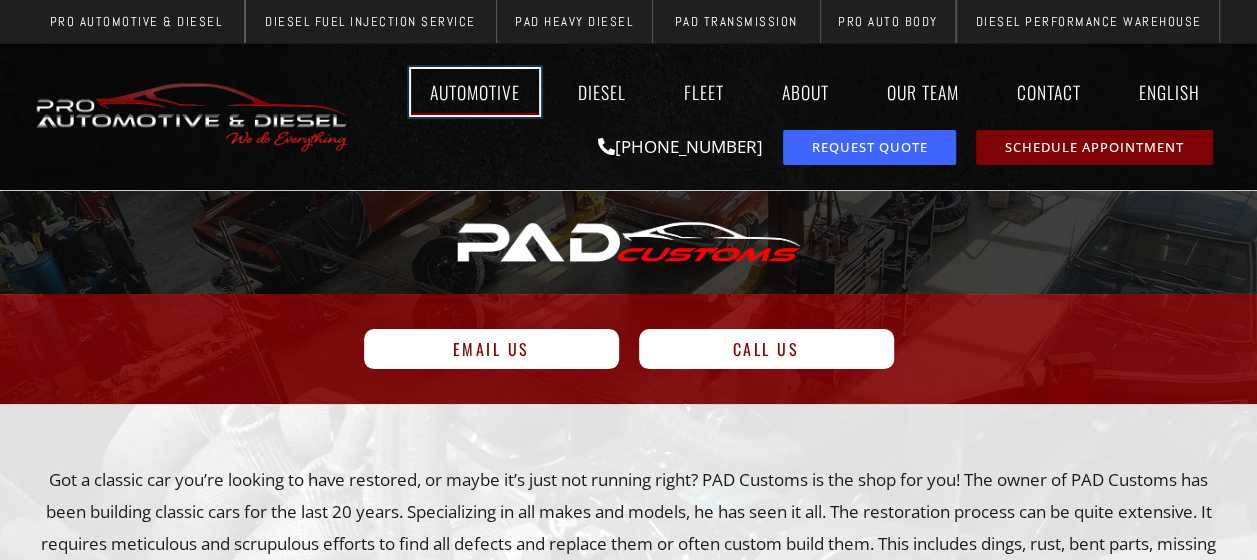 click on "Automotive" 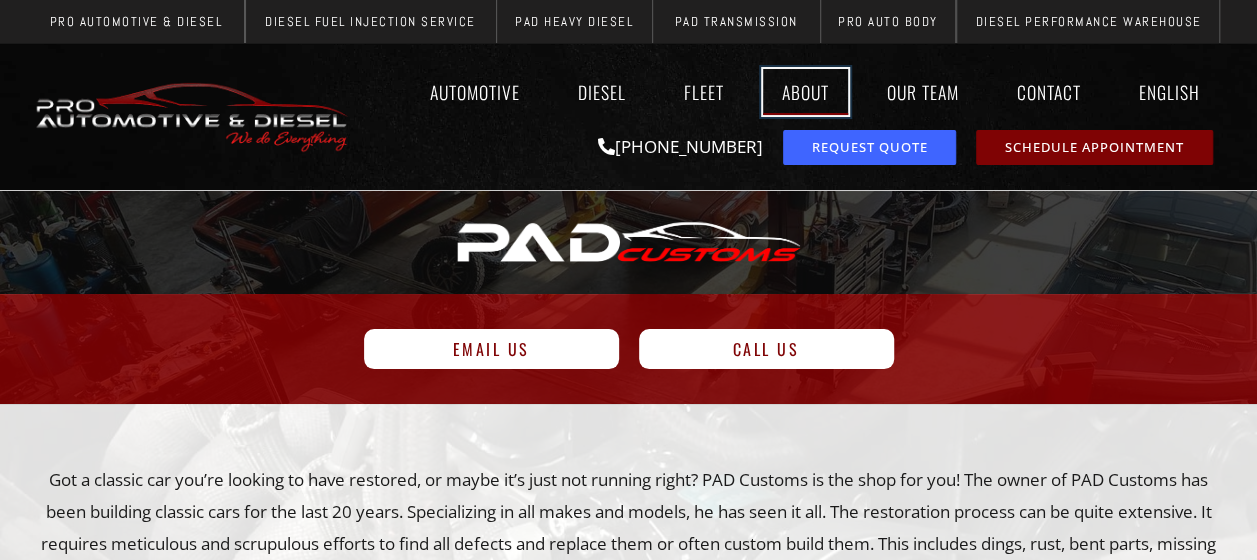 click on "About" 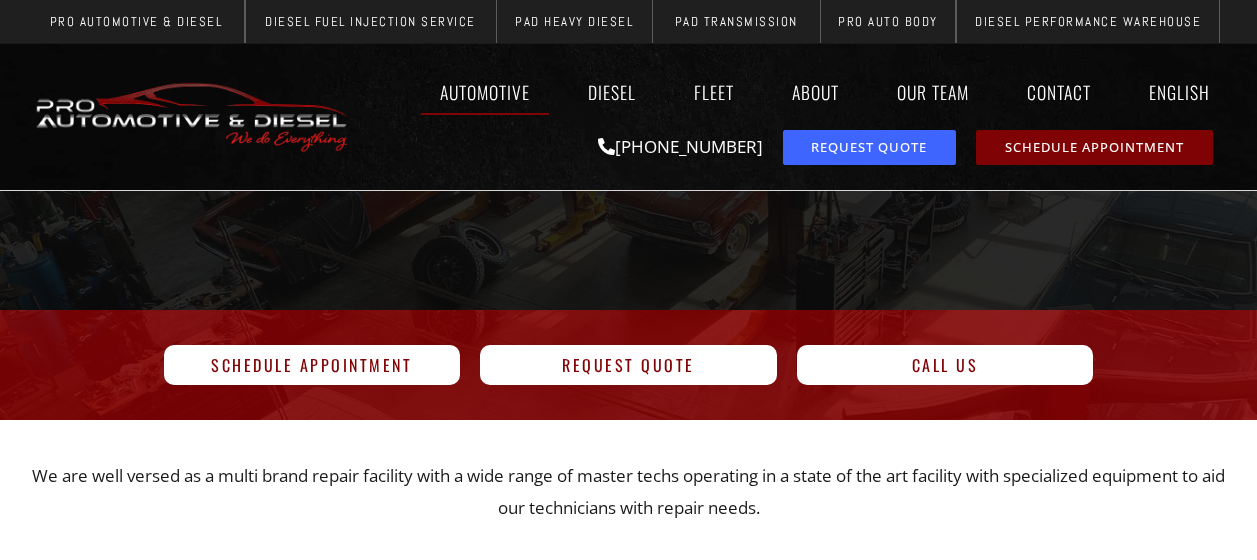 scroll, scrollTop: 0, scrollLeft: 0, axis: both 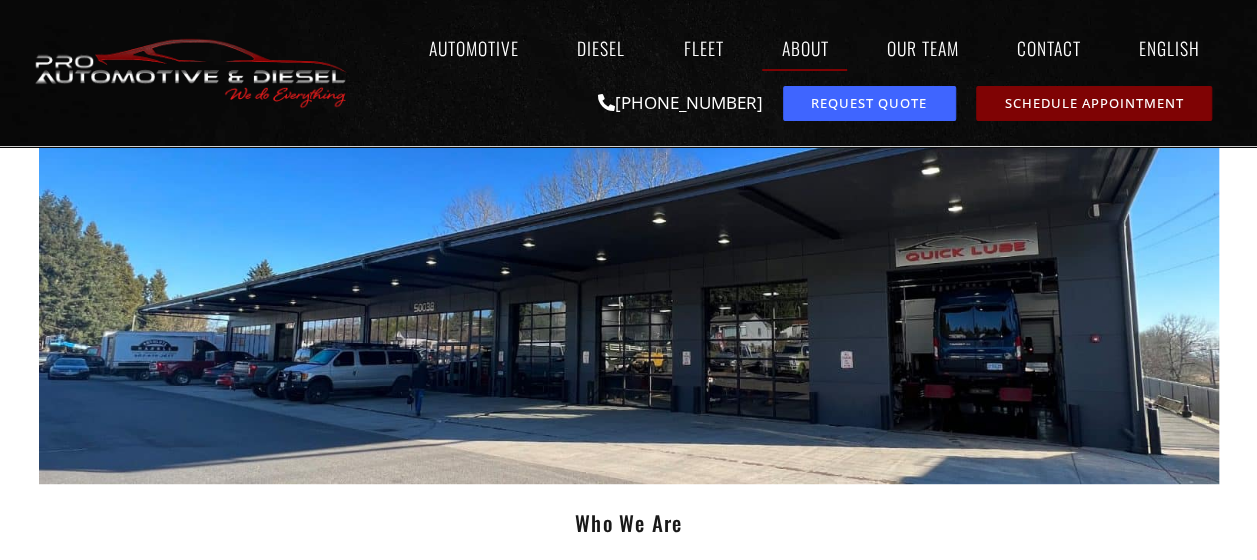 click at bounding box center [629, 269] 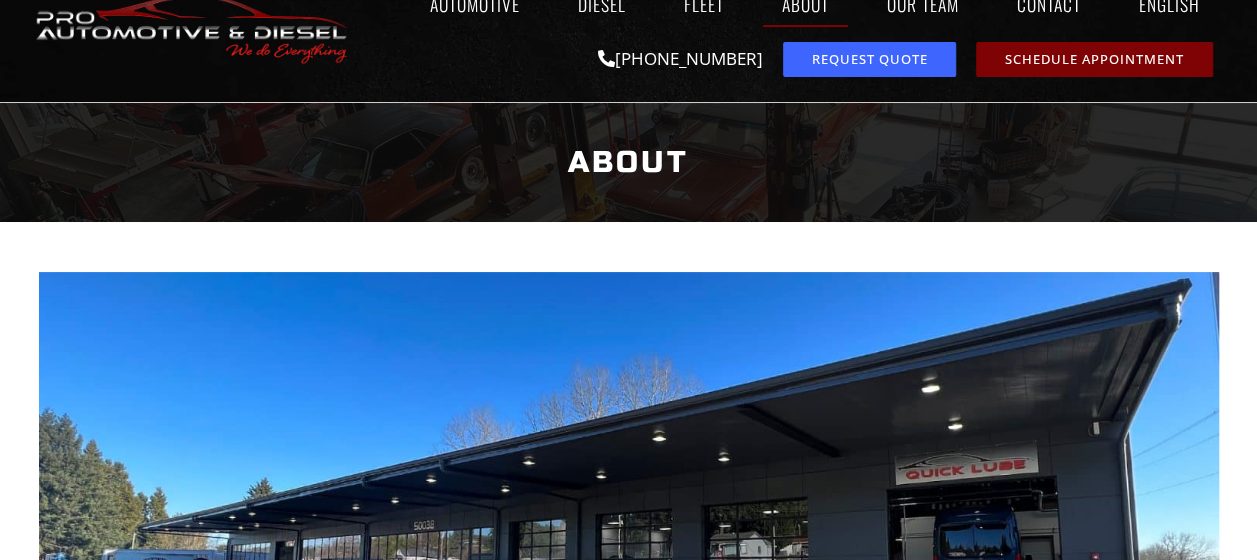 scroll, scrollTop: 0, scrollLeft: 0, axis: both 